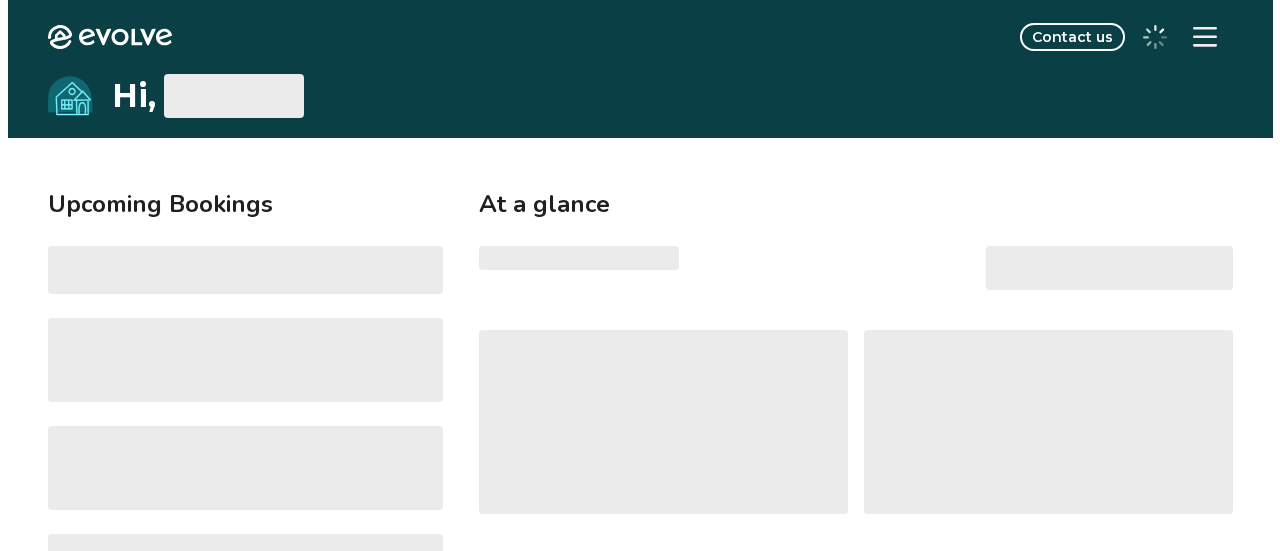 scroll, scrollTop: 0, scrollLeft: 0, axis: both 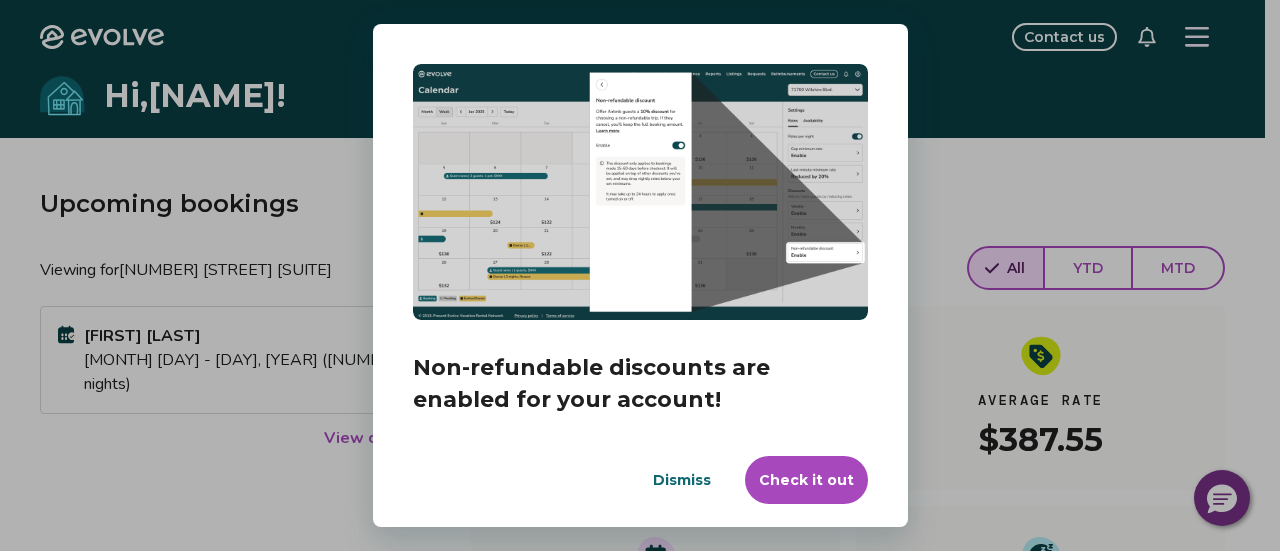 click on "Dismiss" at bounding box center (682, 480) 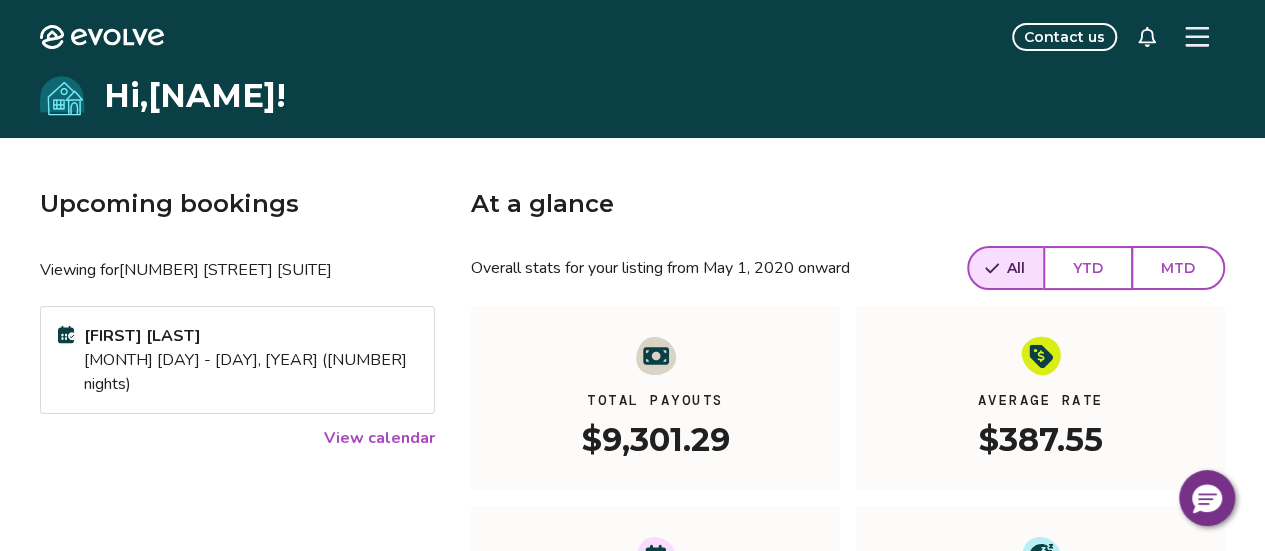 click 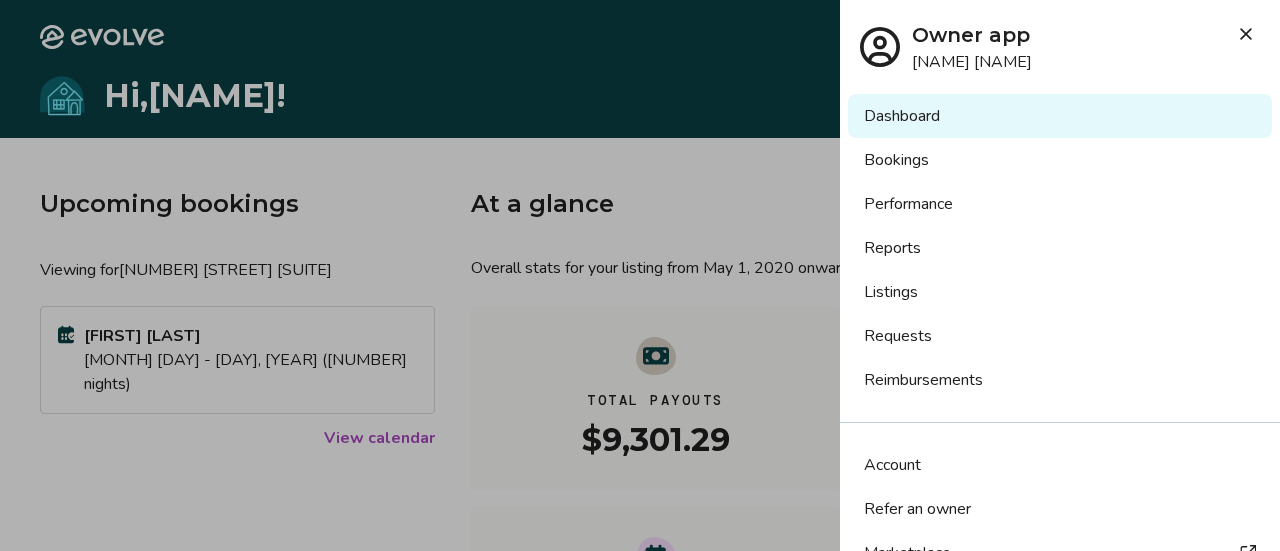 click on "Reports" at bounding box center (1060, 248) 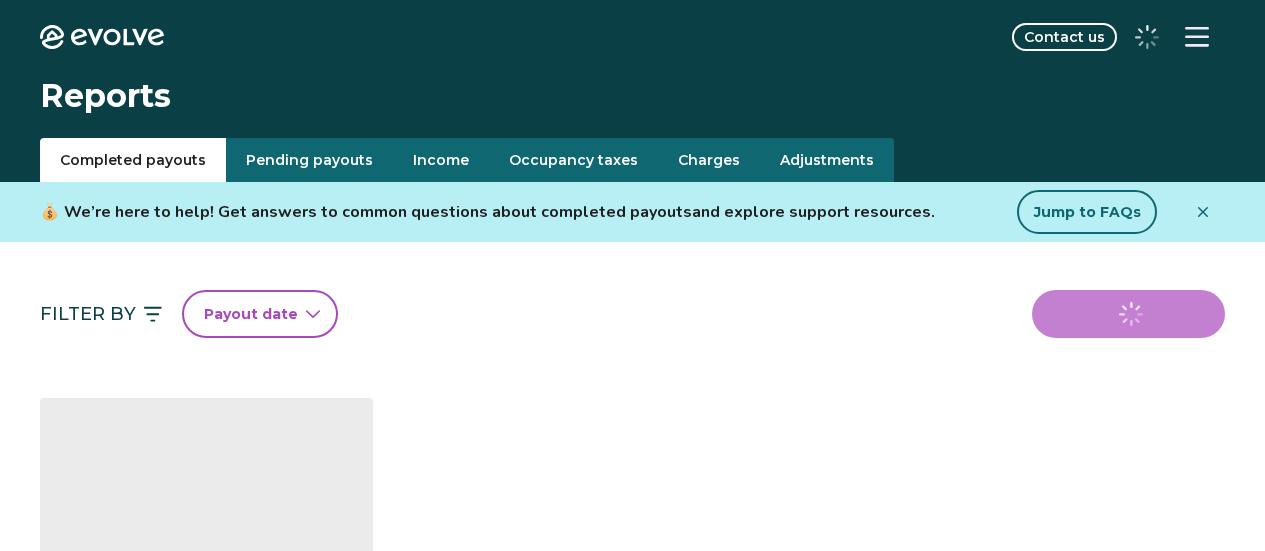 scroll, scrollTop: 0, scrollLeft: 0, axis: both 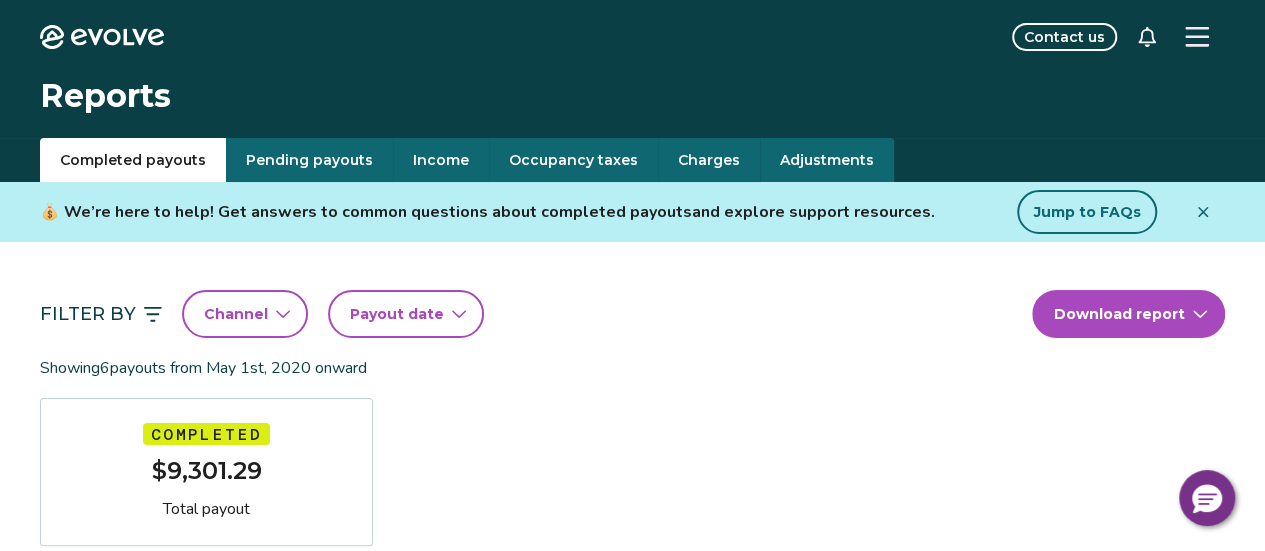 click on "Payout date" at bounding box center [397, 314] 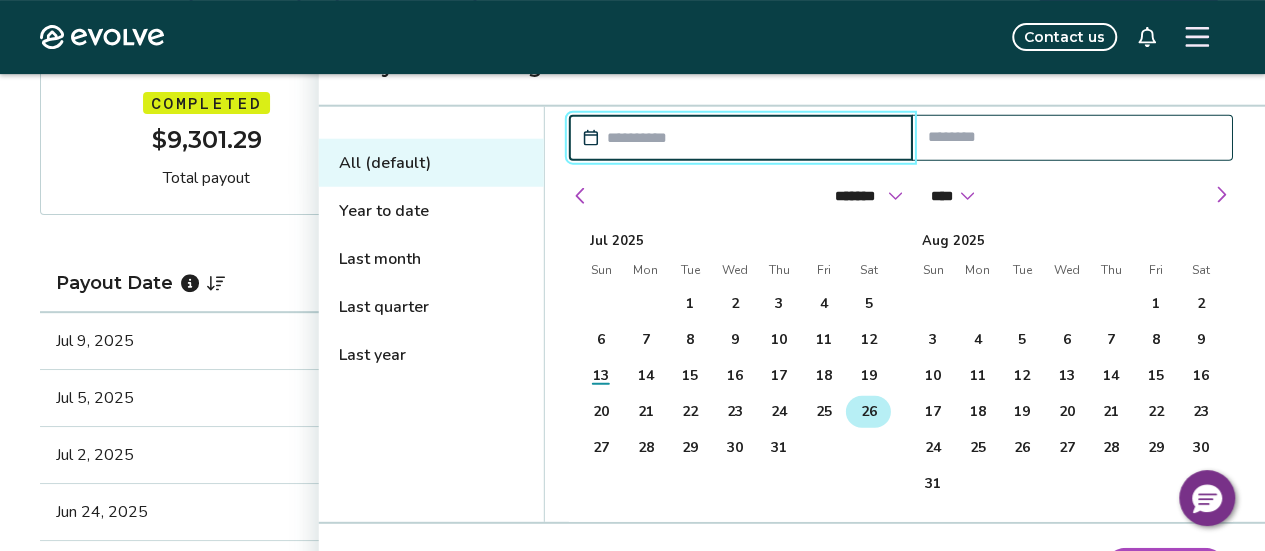 scroll, scrollTop: 300, scrollLeft: 0, axis: vertical 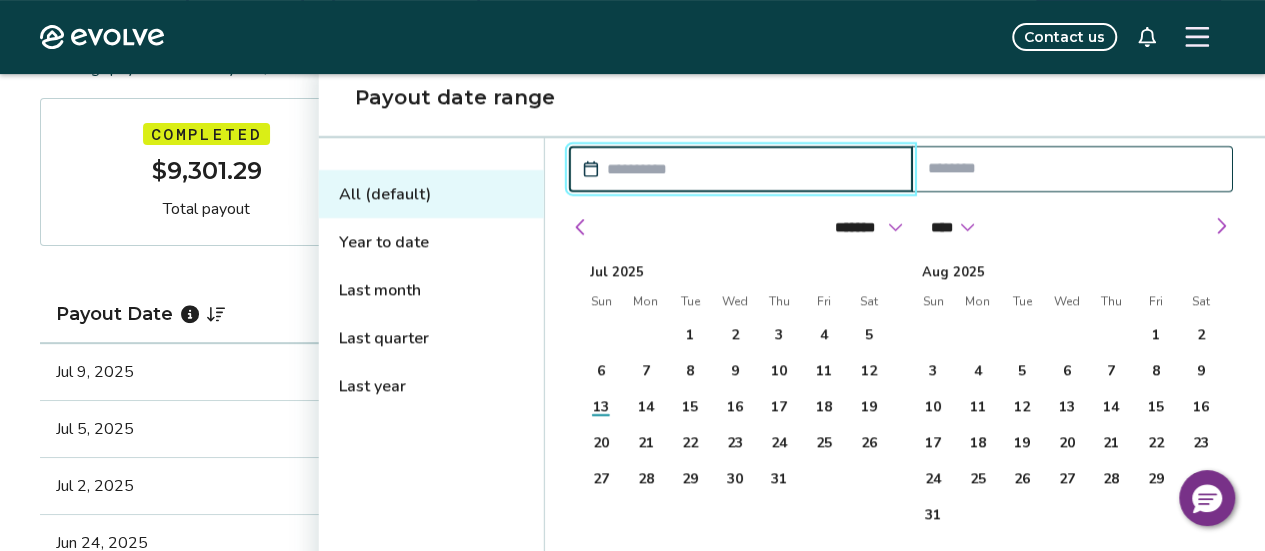 click on "Last month" at bounding box center [431, 290] 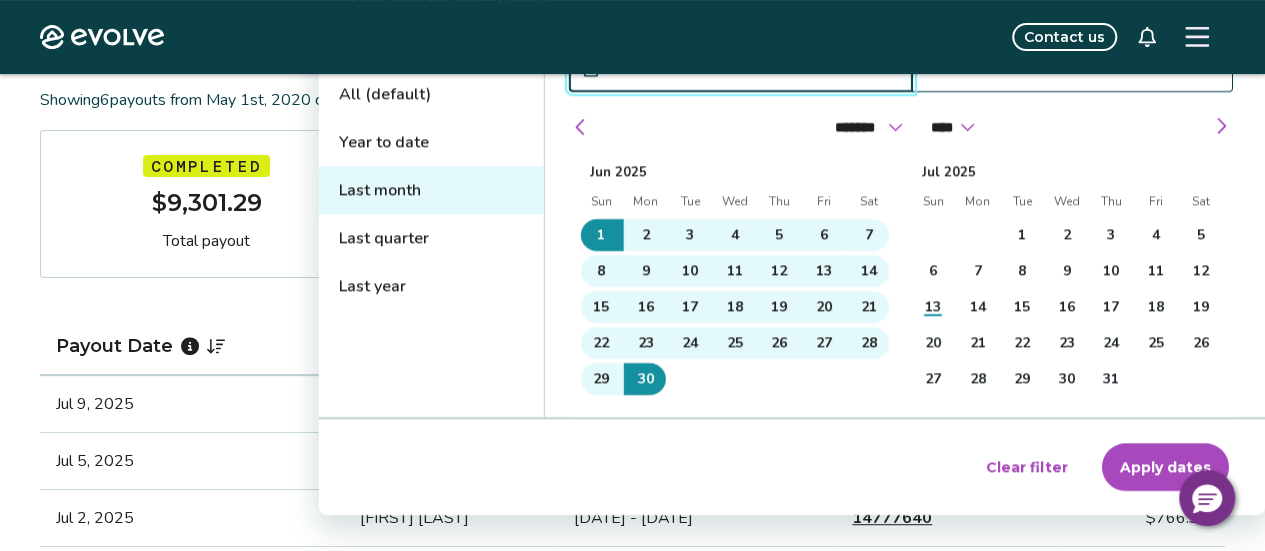 scroll, scrollTop: 400, scrollLeft: 0, axis: vertical 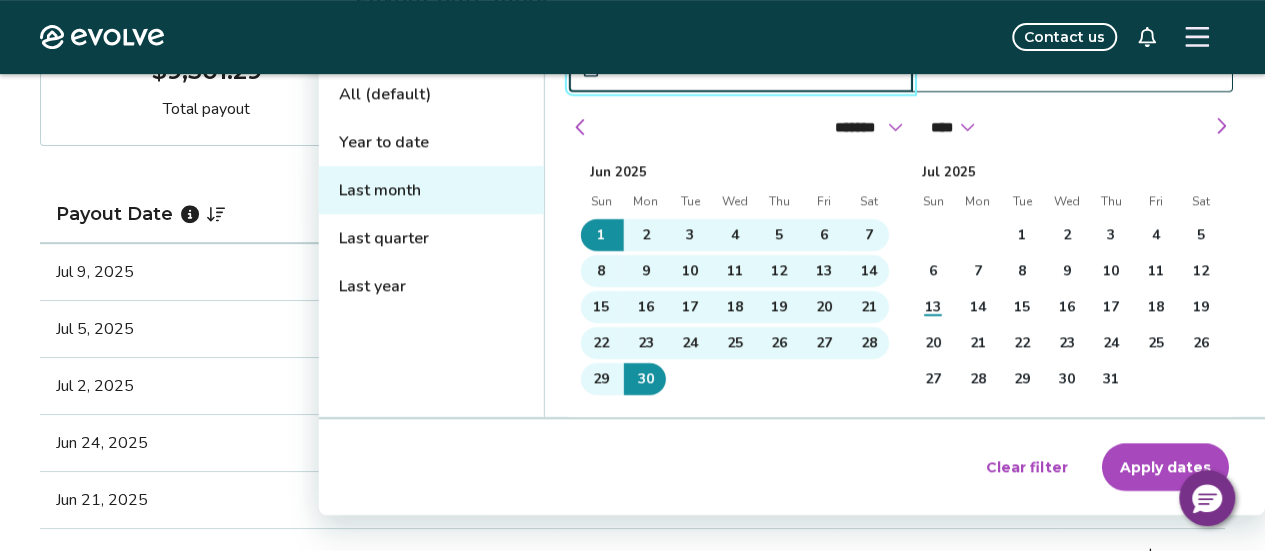 click on "Apply dates" at bounding box center [1165, 467] 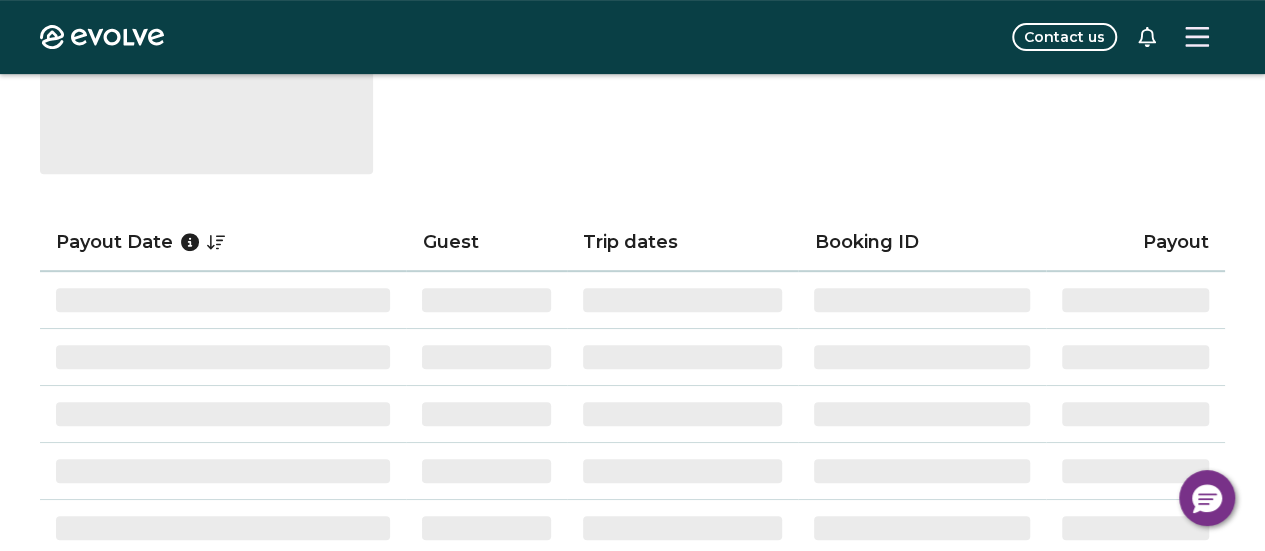 scroll, scrollTop: 38, scrollLeft: 0, axis: vertical 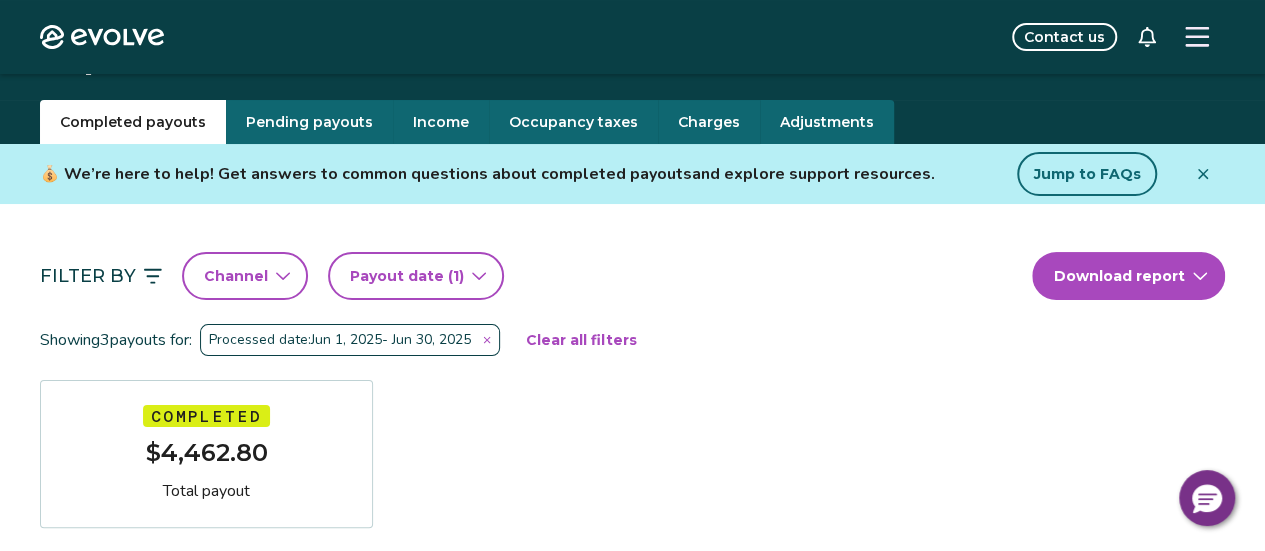 click on "Evolve Contact us Reports Completed payouts Pending payouts Income Occupancy taxes Charges Adjustments 💰 We’re here to help! Get answers to common questions about   completed payouts  and explore support resources. Jump to FAQs Filter By  Channel Payout date (1) Download   report Showing  3  payouts   for: Processed date: [DATE] -   [DATE] Clear all filters Completed $[AMOUNT] Total payout Payout Date Guest Trip dates Booking ID Payout [DATE] [FIRST] [LAST] [DATE] - [DATE] 14755446 $[AMOUNT] [DATE] [FIRST] [LAST] [DATE] - [DATE] 14757887 $[AMOUNT] [DATE] [FIRST] [LAST] [DATE] - [DATE] 14735981 $[AMOUNT] Completed Payout FAQs How is my payout amount calculated? How is Evolve’s management fee calculated? When will I receive my payout? How are payouts processed for monthly stays? Completed Payout resources Have more payout questions? These Help Center articles are a great place to start. How Are Guest Payments Processed at Evolve?       Privacy Policy |" at bounding box center [632, 945] 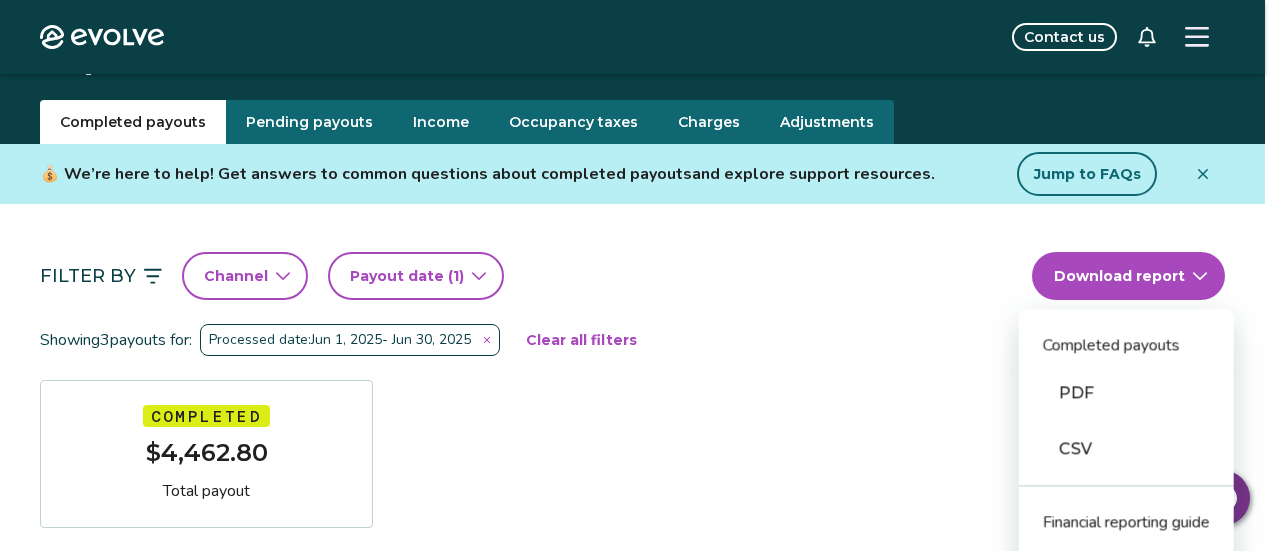 click on "PDF" at bounding box center [1126, 393] 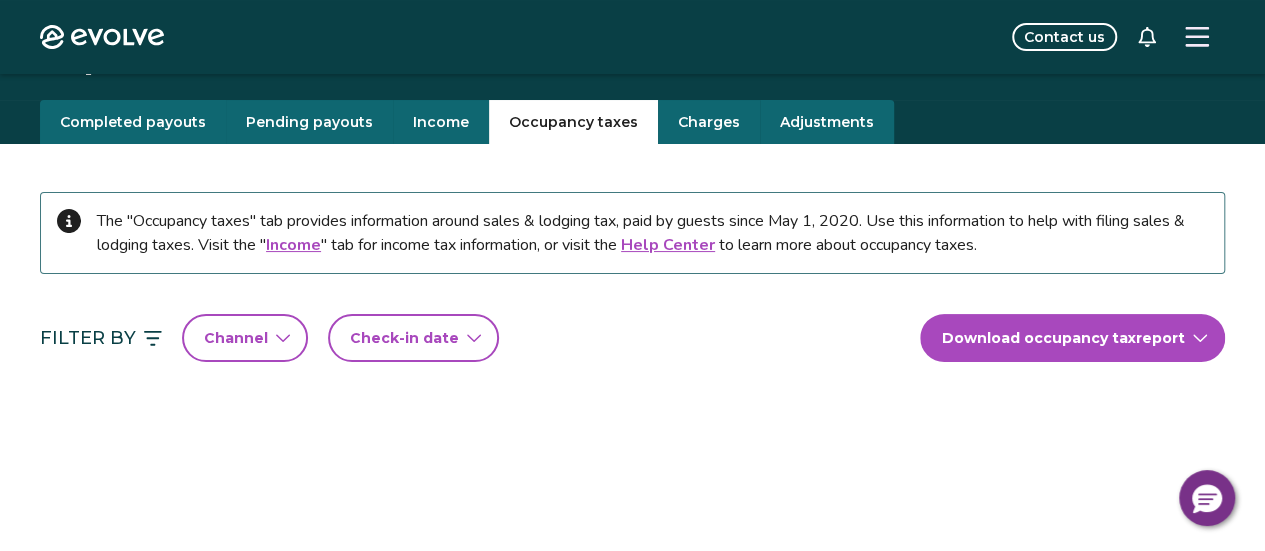 click on "Occupancy taxes" at bounding box center (573, 122) 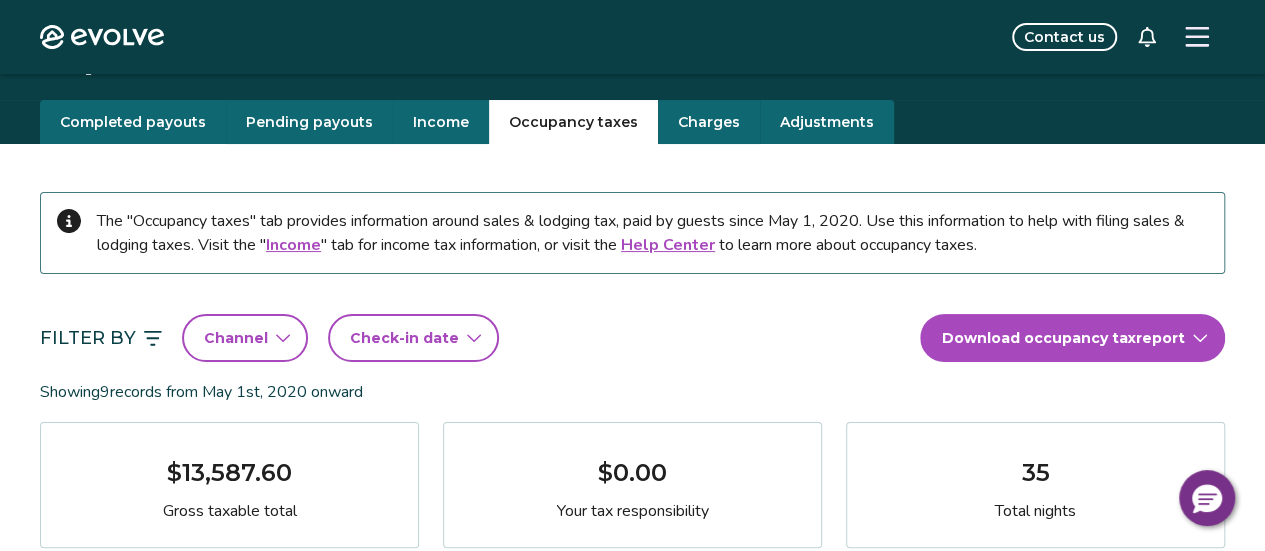 click on "Check-in date" at bounding box center [404, 338] 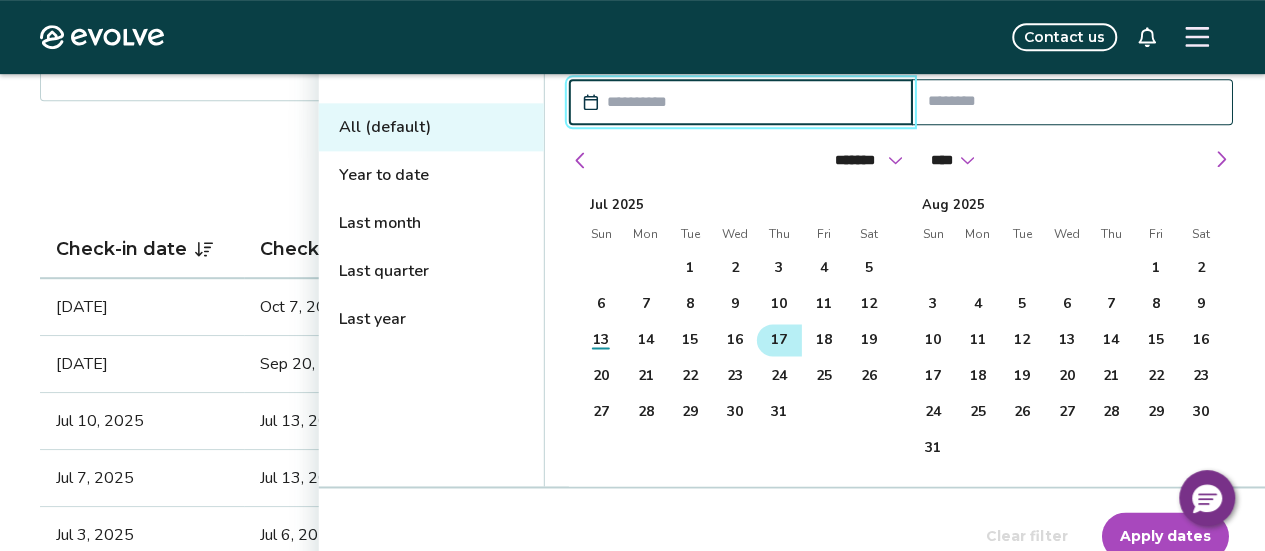 scroll, scrollTop: 400, scrollLeft: 0, axis: vertical 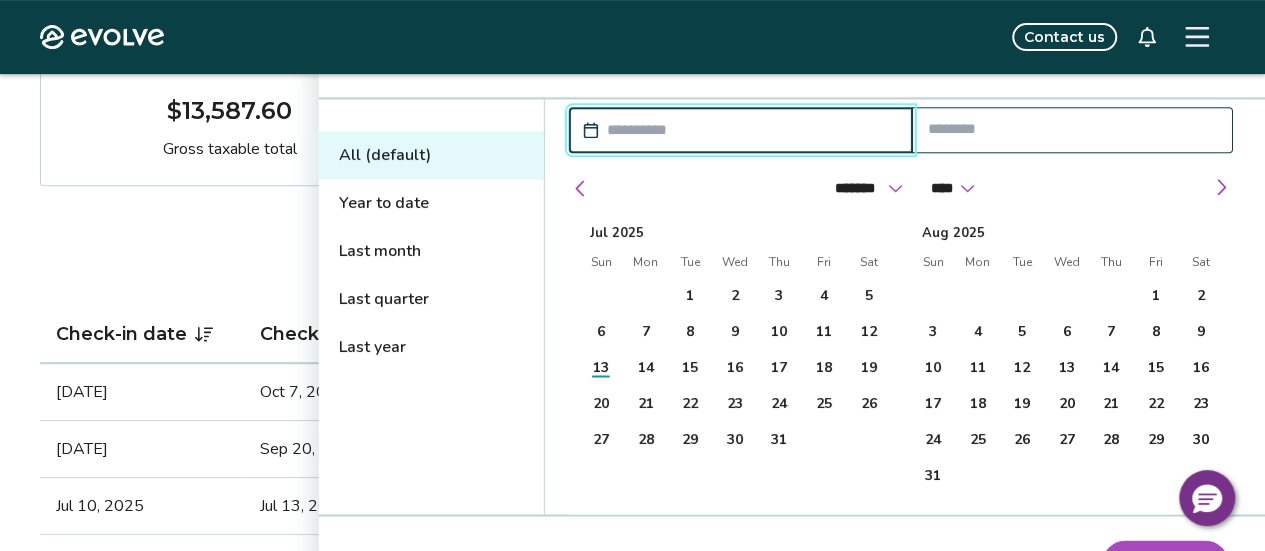 click on "Last month" at bounding box center (431, 251) 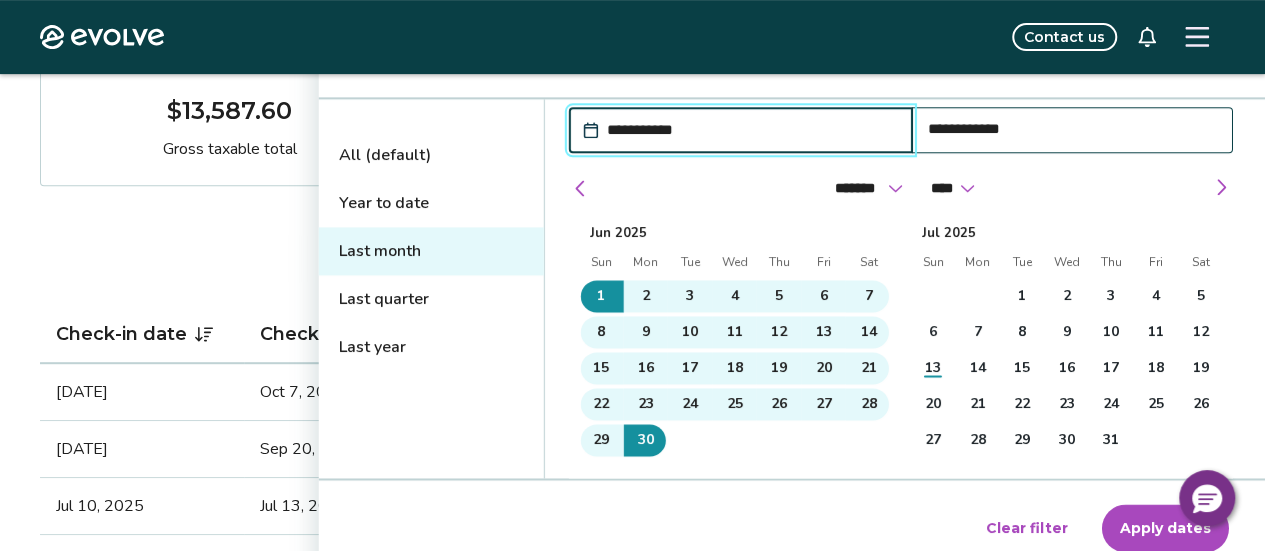 click on "Apply dates" at bounding box center [1165, 528] 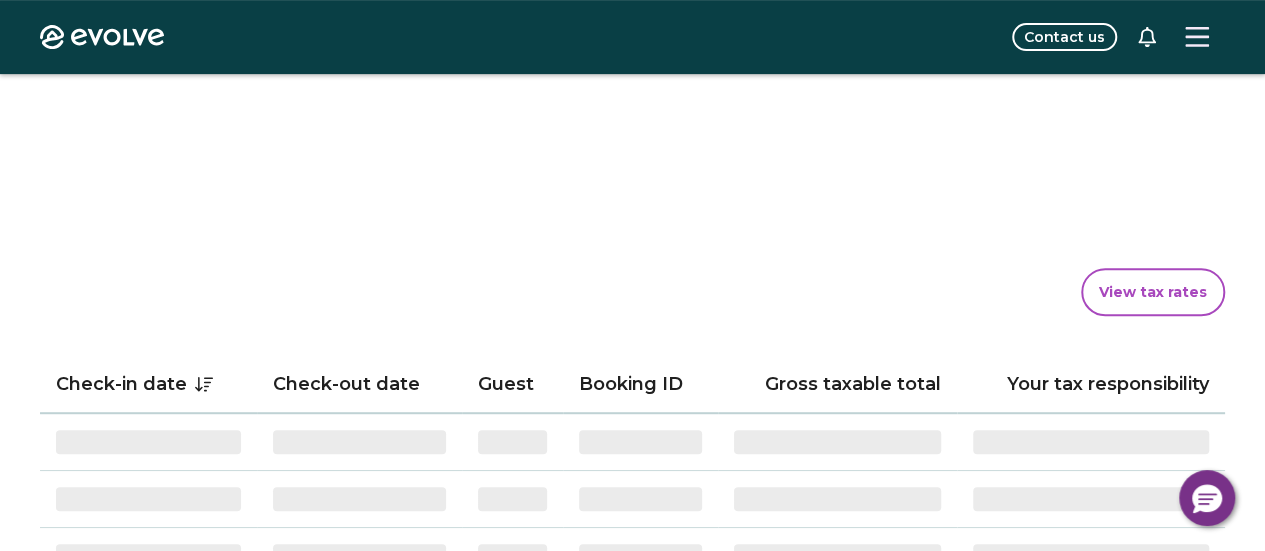 scroll, scrollTop: 100, scrollLeft: 0, axis: vertical 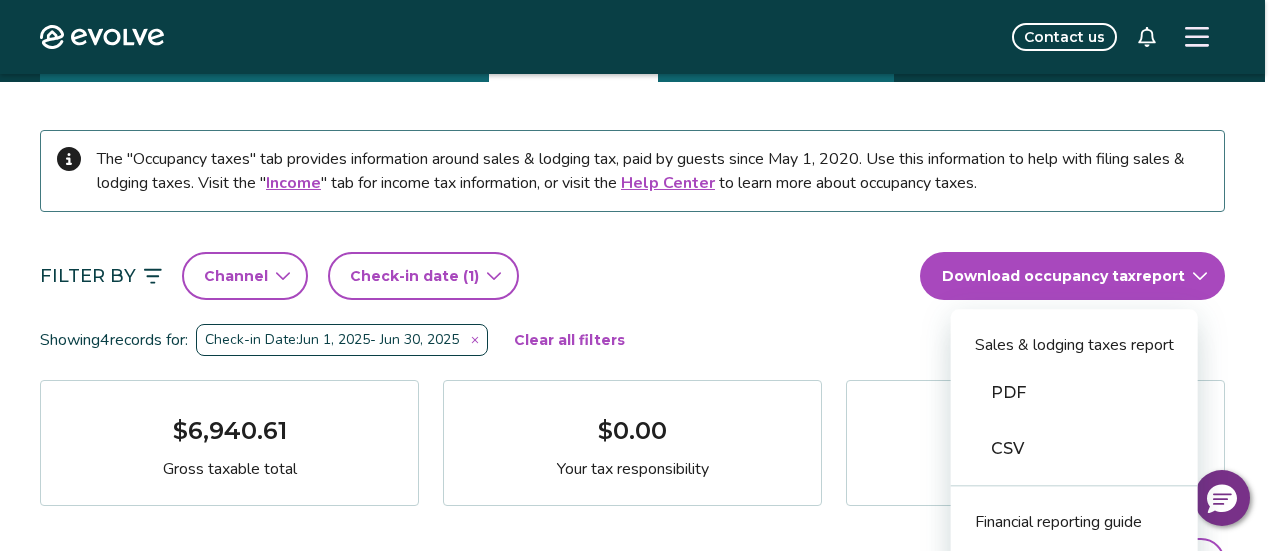 click on "Evolve Contact us Reports Completed payouts Pending payouts Income Occupancy taxes Charges Adjustments The "Occupancy taxes" tab provides information around sales & lodging tax, paid by guests since [DATE]. Use this information to help with filing sales & lodging taxes. Visit the " Income " tab for income tax information, or visit the   Help Center   to learn more about occupancy taxes. Filter By  Channel Check-in date (1) Download   occupancy tax  report Sales & lodging taxes report PDF CSV Financial reporting guide PDF Showing  4  records   for: Check-in Date: [DATE] -   [DATE] Clear all filters $[AMOUNT] Gross taxable total $[AMOUNT] Your tax responsibility 15 Total nights View tax rates Check-in date Check-out date Guest Booking ID Gross taxable total Your tax responsibility [DATE] [DATE] [FIRST] [LAST] 14777640 $[AMOUNT] $[AMOUNT] [DATE] [DATE] [FIRST] [LAST] 14755446 $[AMOUNT] $[AMOUNT] [DATE] [DATE] [FIRST] [LAST] 14757887 $[AMOUNT] $[AMOUNT] [DATE] [DATE] [FIRST] [LAST]" at bounding box center (640, 971) 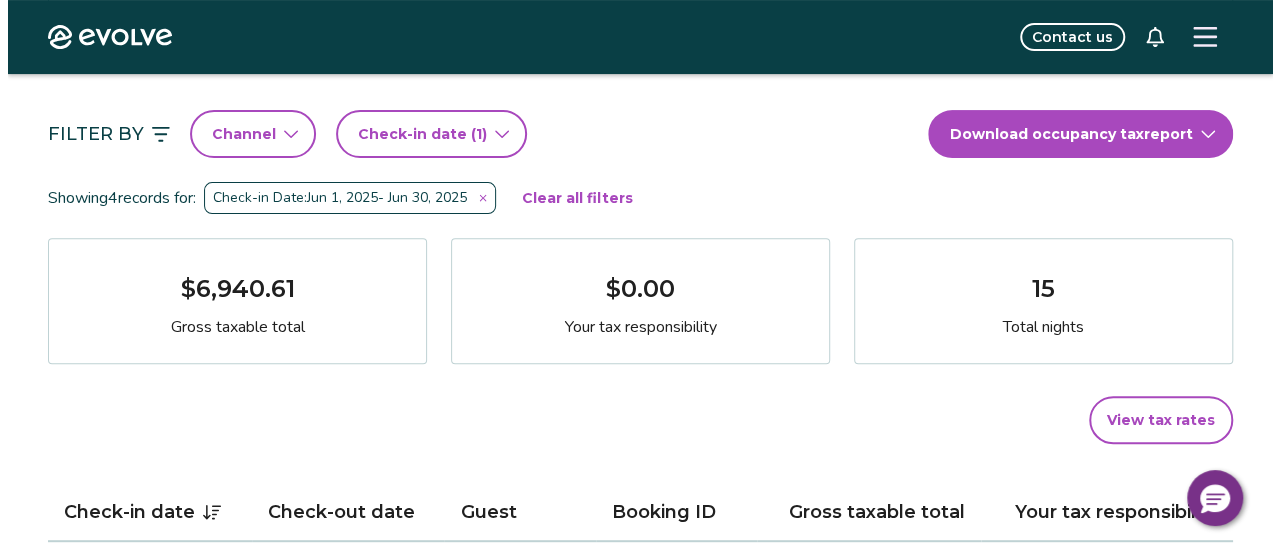 scroll, scrollTop: 400, scrollLeft: 0, axis: vertical 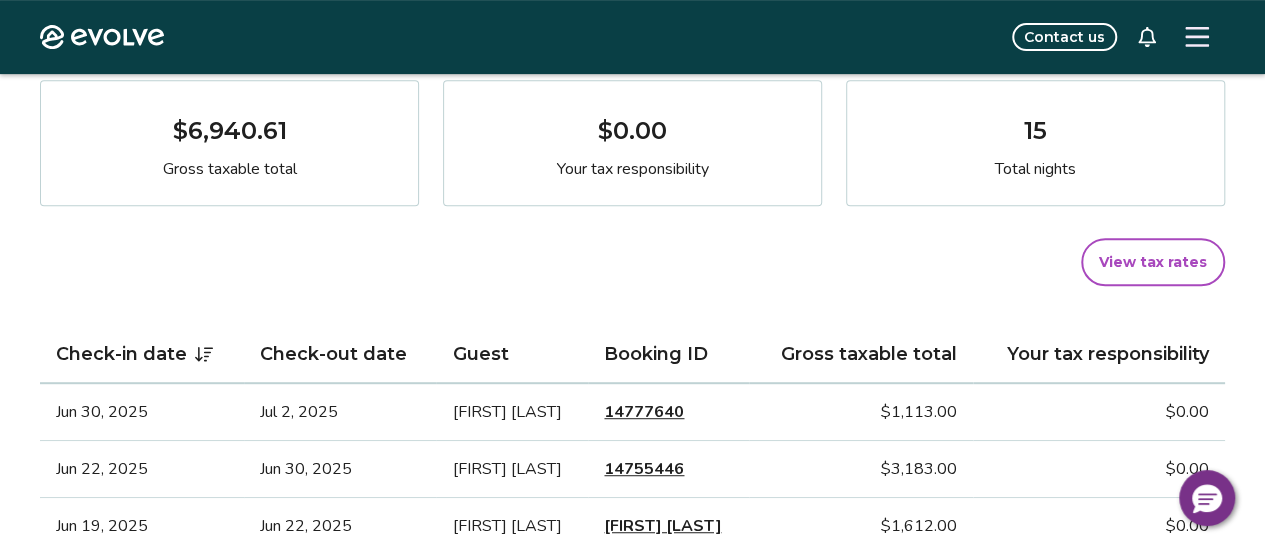 click on "View tax rates" at bounding box center [1153, 262] 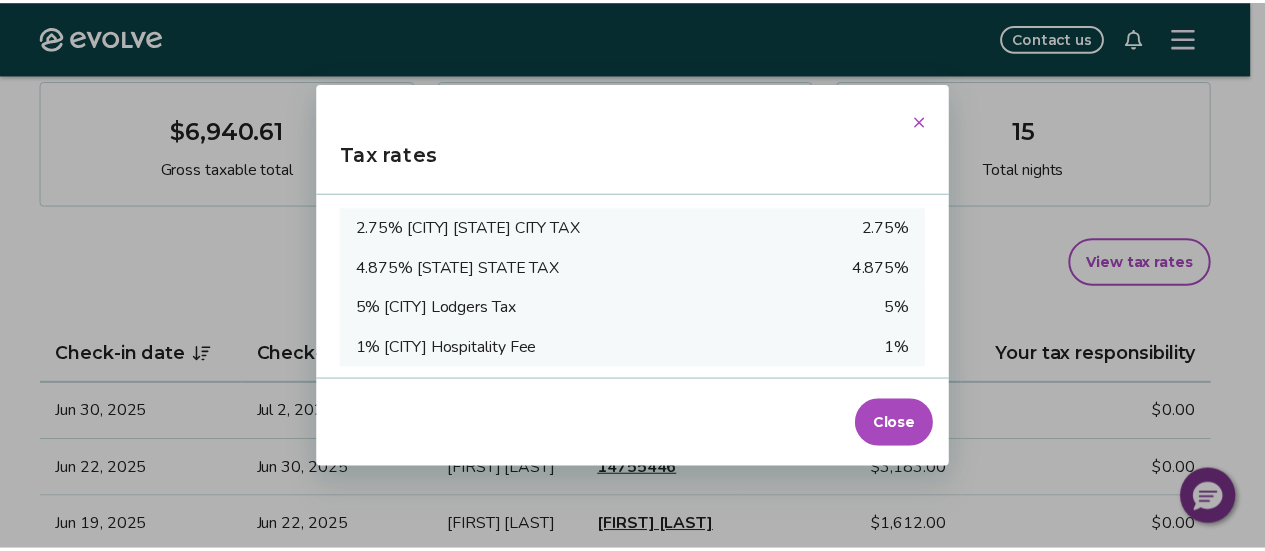 scroll, scrollTop: 139, scrollLeft: 0, axis: vertical 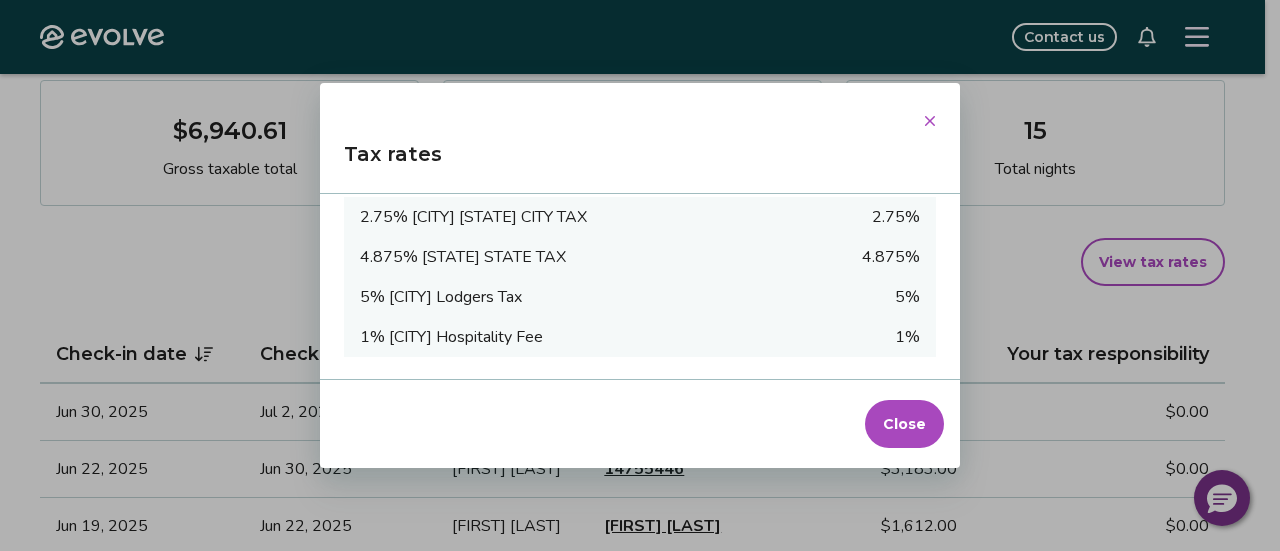 click on "Close" at bounding box center [904, 424] 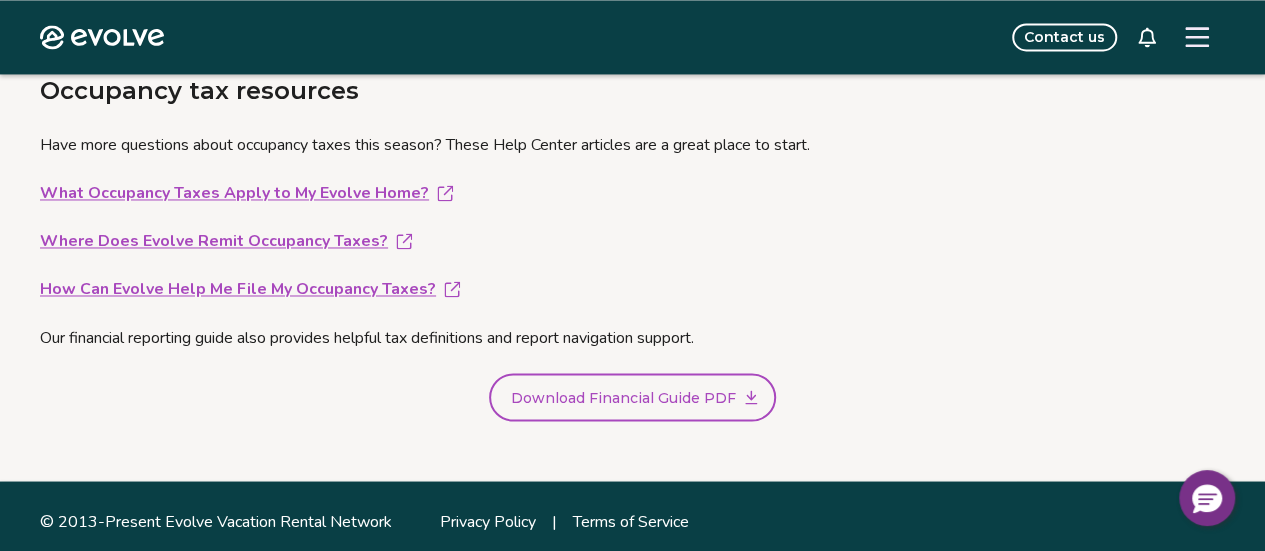 scroll, scrollTop: 1588, scrollLeft: 0, axis: vertical 